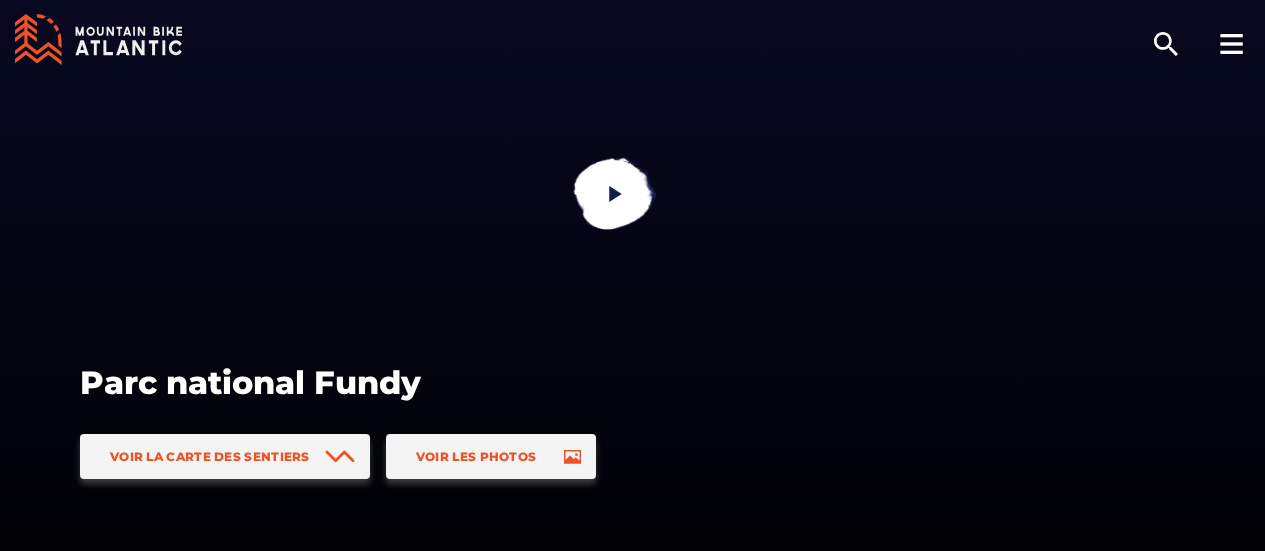 scroll, scrollTop: 0, scrollLeft: 0, axis: both 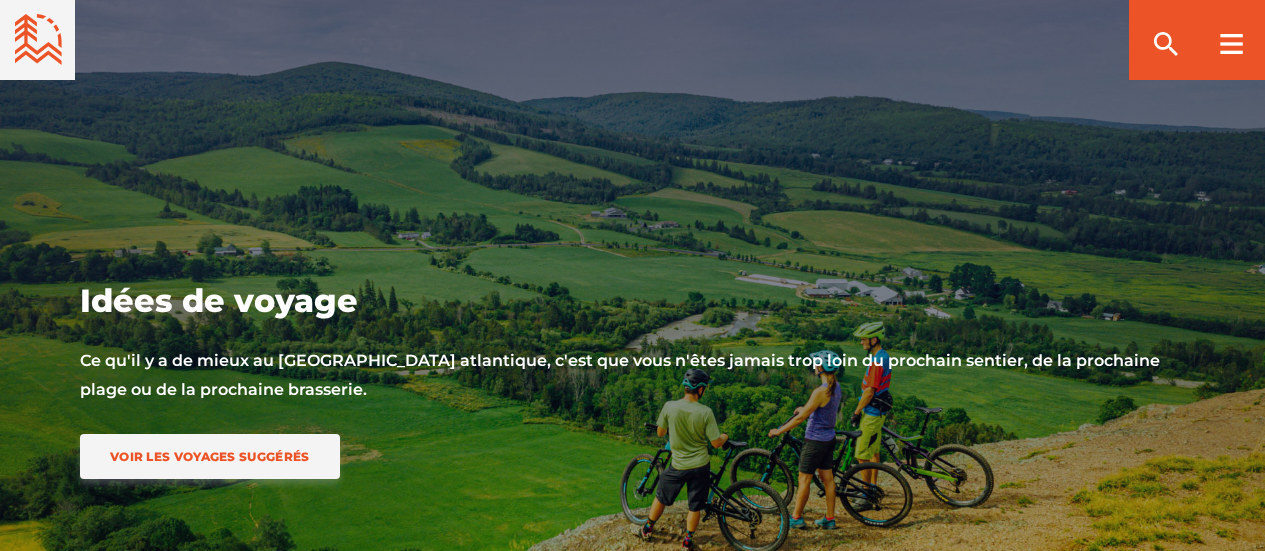 select on "29" 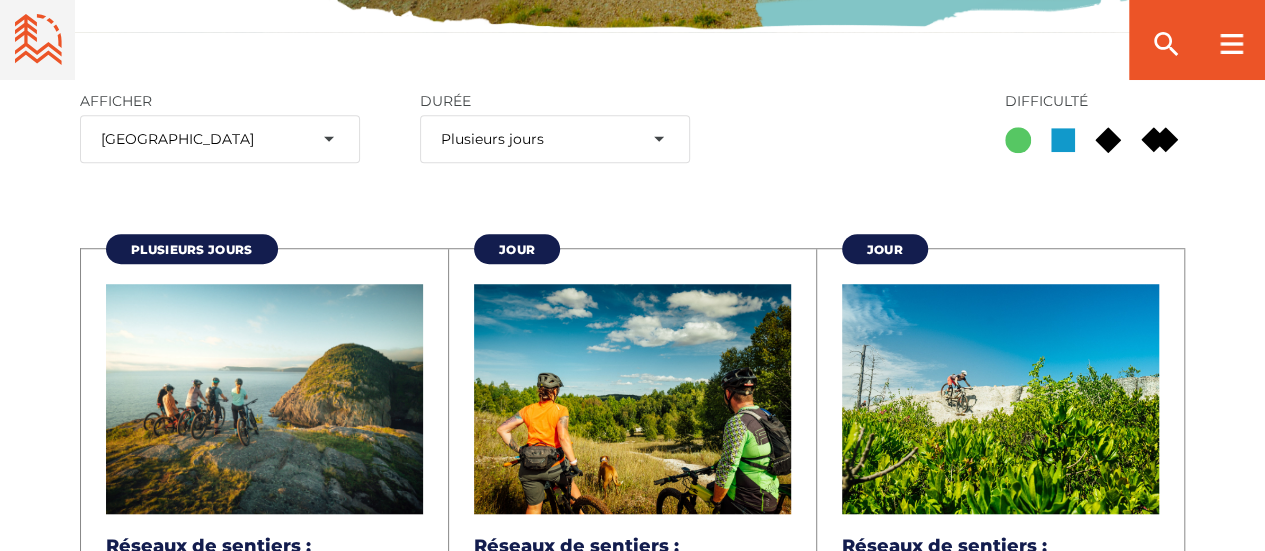 scroll, scrollTop: 631, scrollLeft: 0, axis: vertical 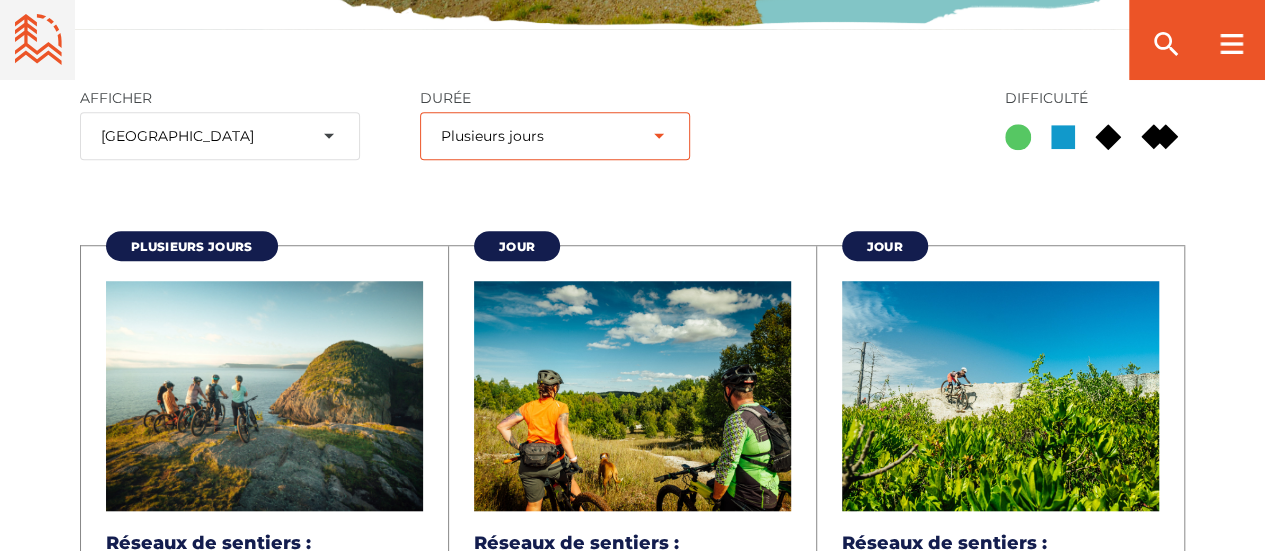 click on "Toute durée
Jour
Plusieurs jours
Semaine" at bounding box center [555, 136] 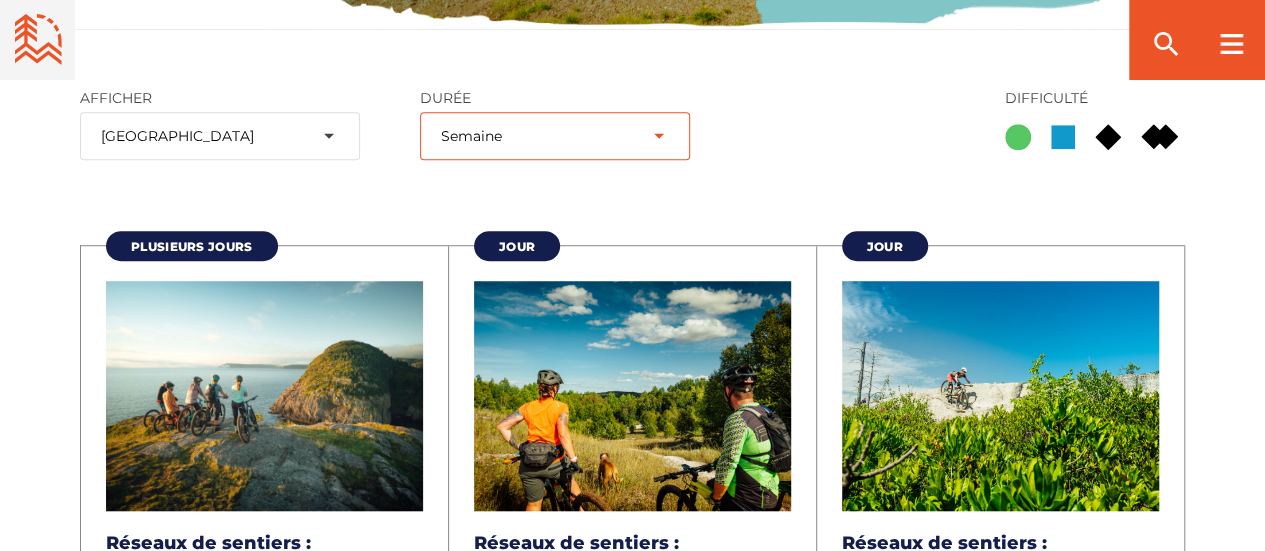 click on "Toute durée
Jour
Plusieurs jours
Semaine" at bounding box center (555, 136) 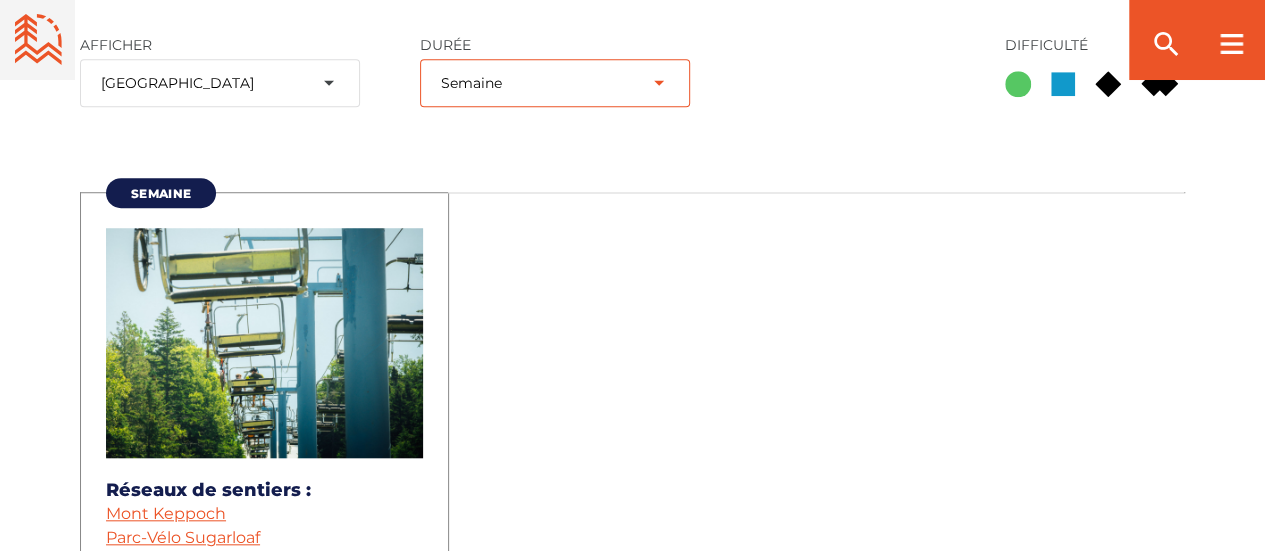 scroll, scrollTop: 676, scrollLeft: 0, axis: vertical 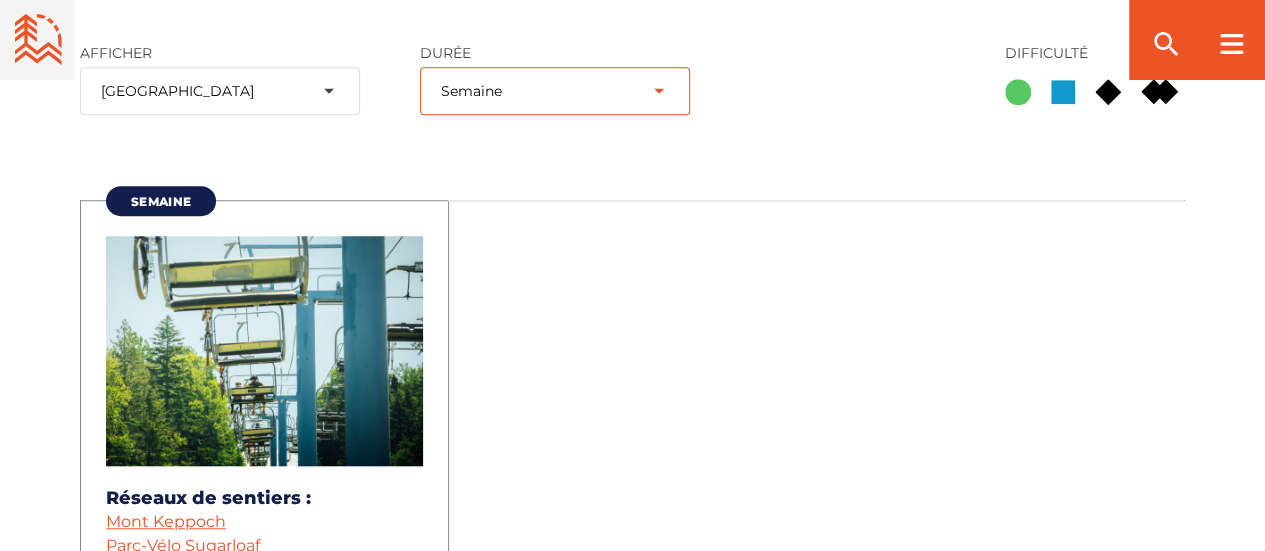 click on "Toute durée
Jour
Plusieurs jours
Semaine" at bounding box center [555, 91] 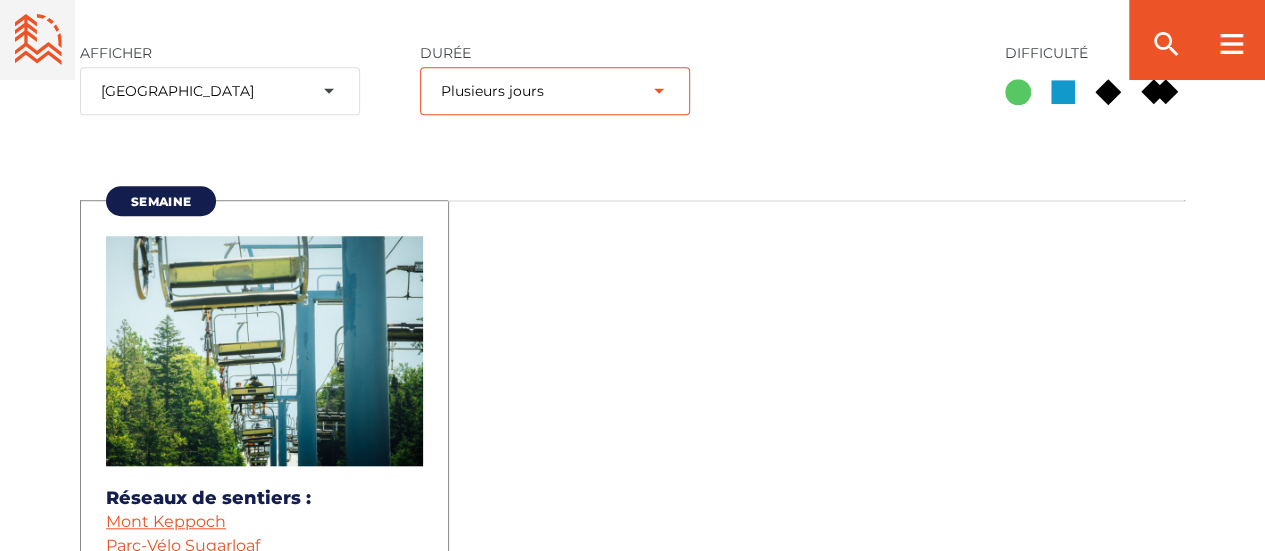 click on "Toute durée
Jour
Plusieurs jours
Semaine" at bounding box center [555, 91] 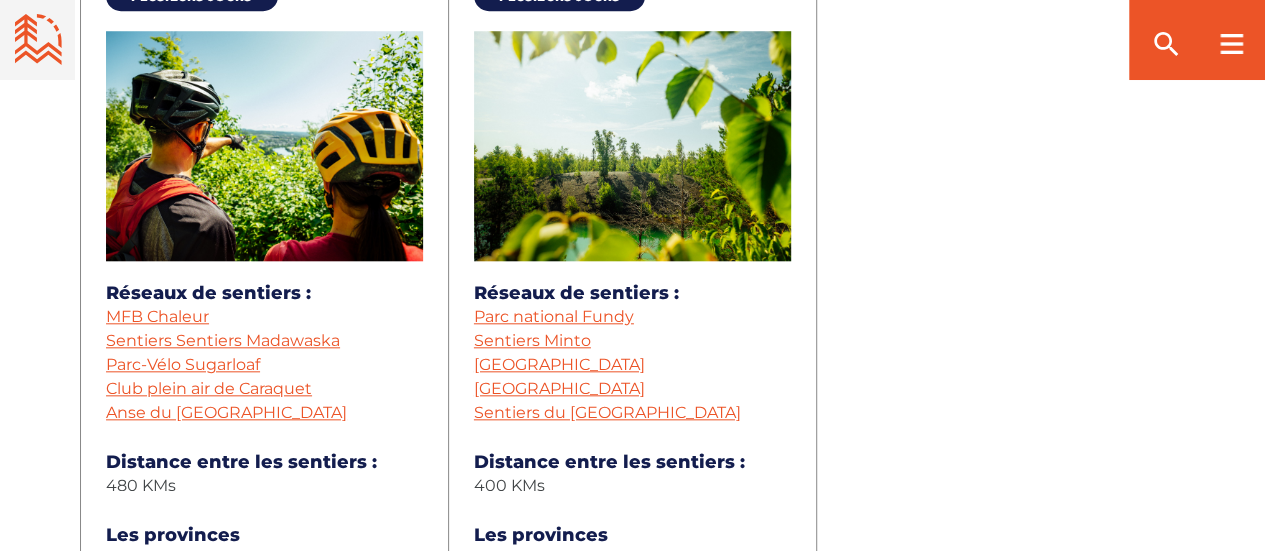 scroll, scrollTop: 885, scrollLeft: 0, axis: vertical 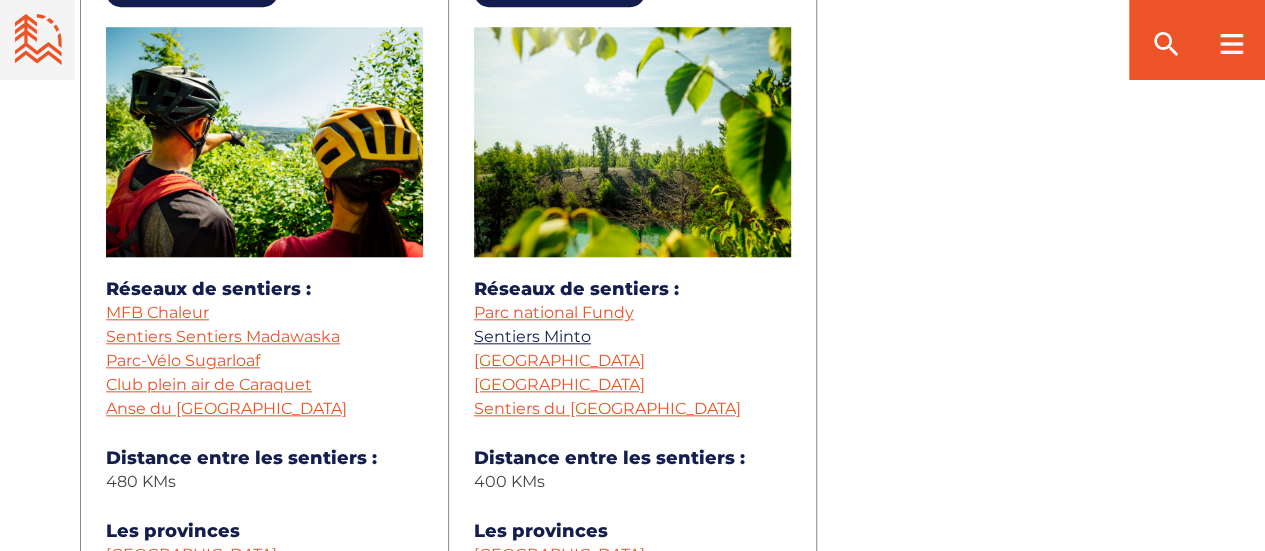 click on "Sentiers Minto" at bounding box center [532, 336] 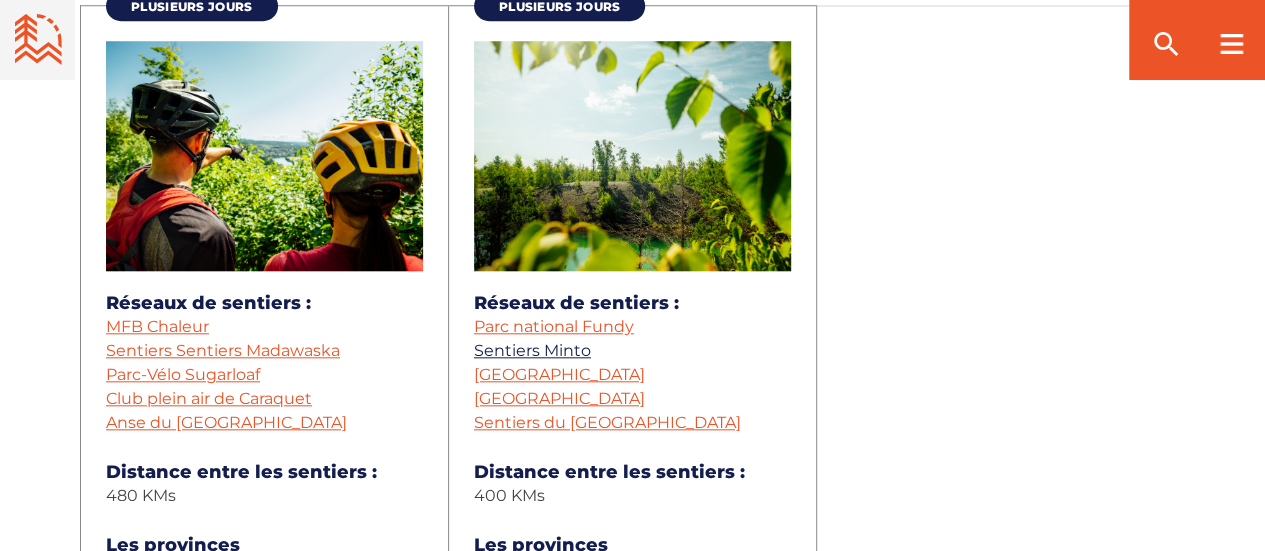 scroll, scrollTop: 875, scrollLeft: 0, axis: vertical 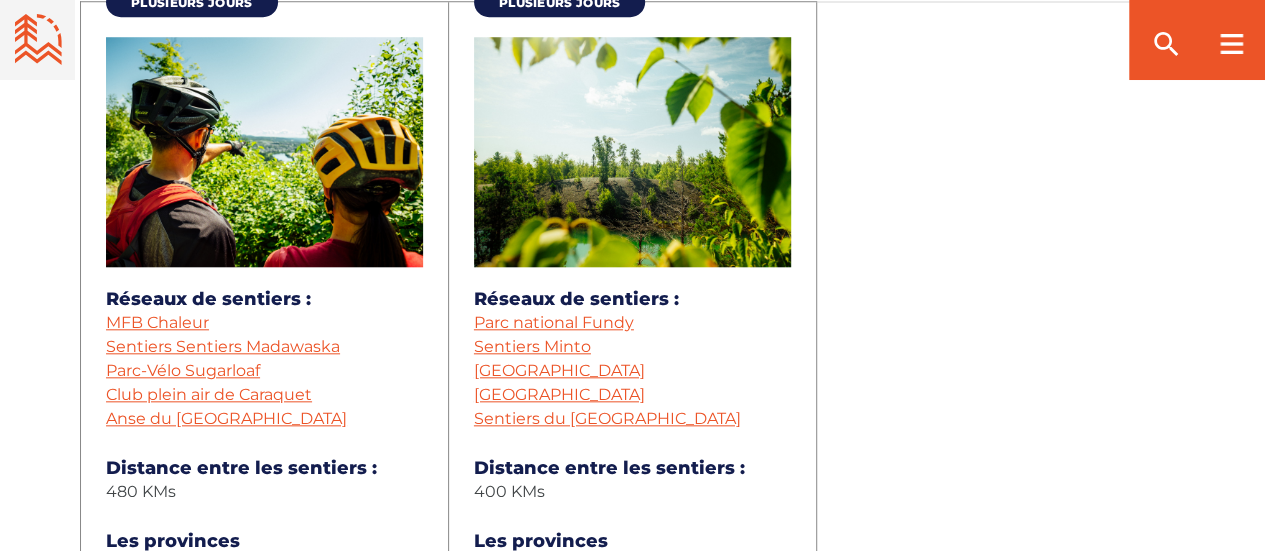 drag, startPoint x: 691, startPoint y: 80, endPoint x: 854, endPoint y: 179, distance: 190.7092 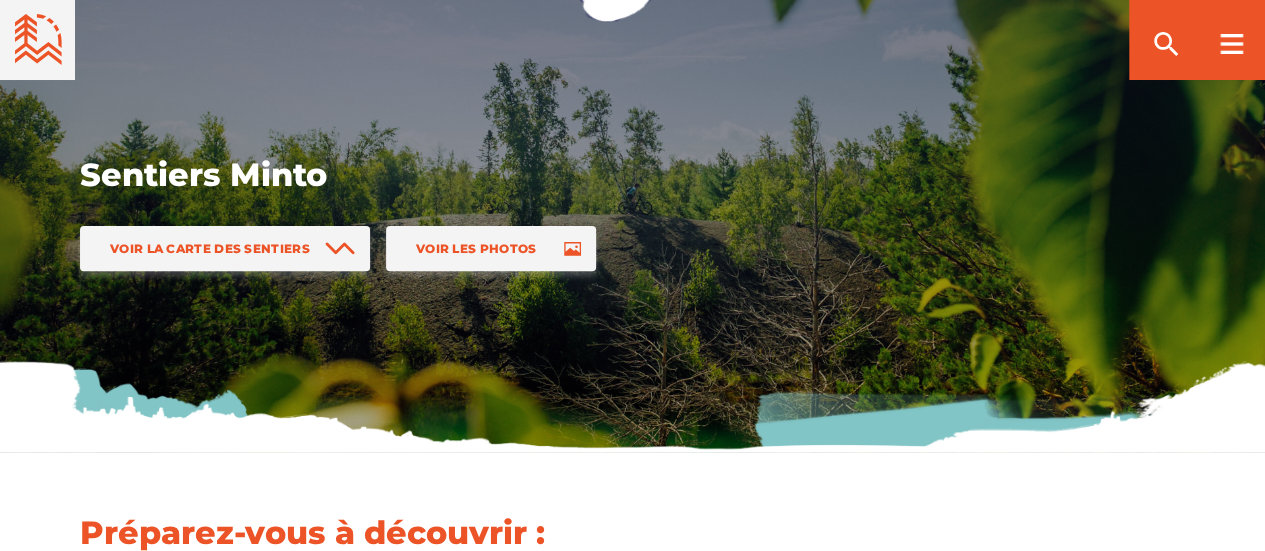 scroll, scrollTop: 207, scrollLeft: 0, axis: vertical 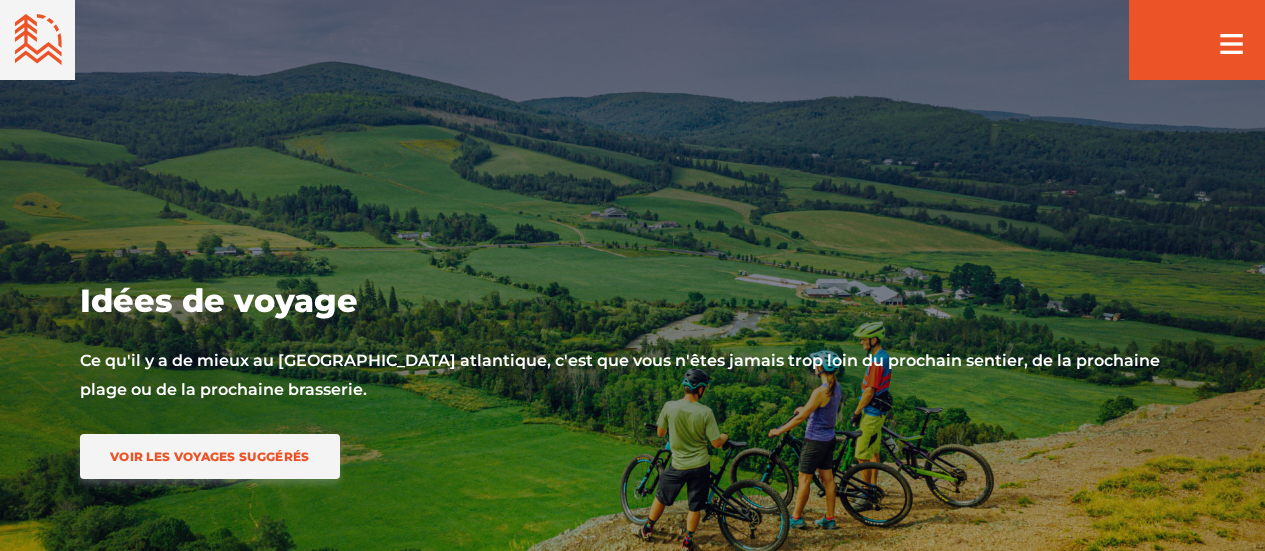 select on "29" 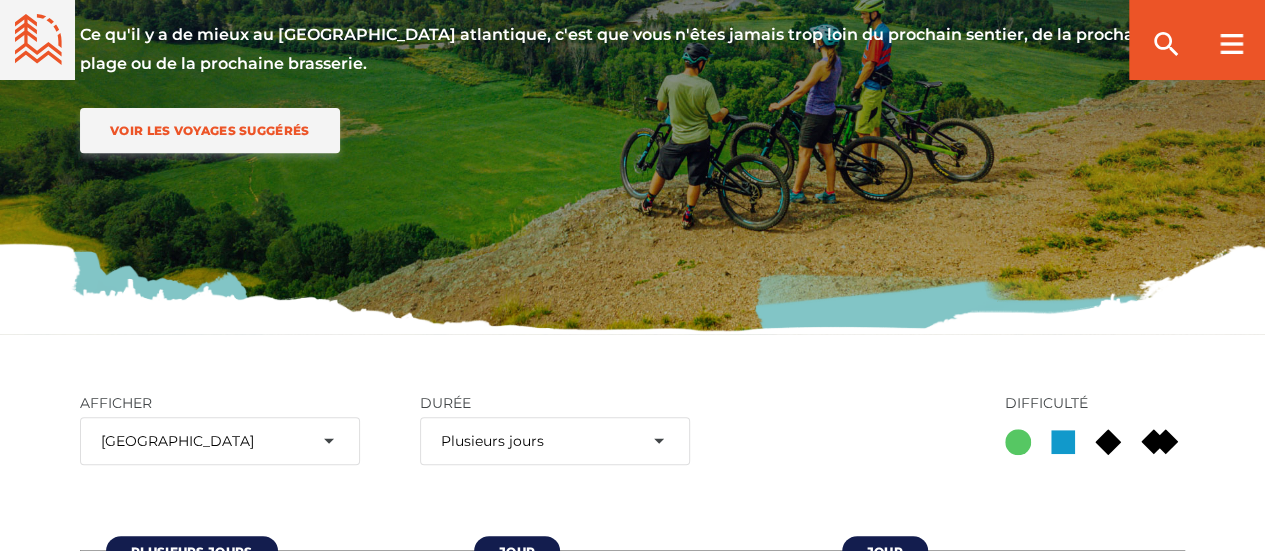 scroll, scrollTop: 329, scrollLeft: 0, axis: vertical 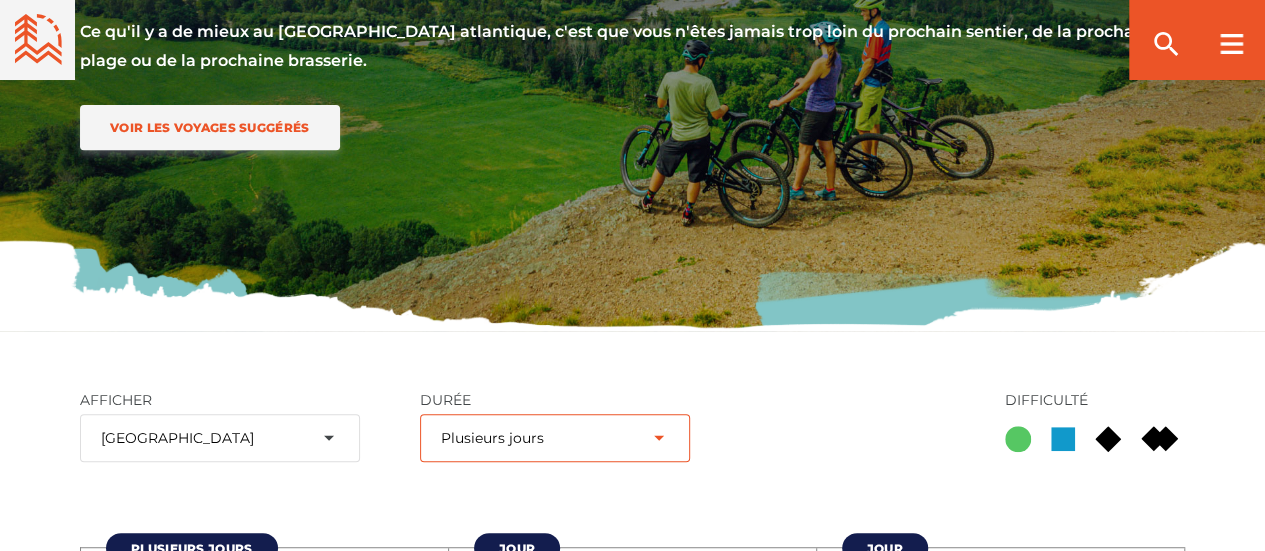click on "Toute durée
Jour
Plusieurs jours
Semaine" at bounding box center (555, 438) 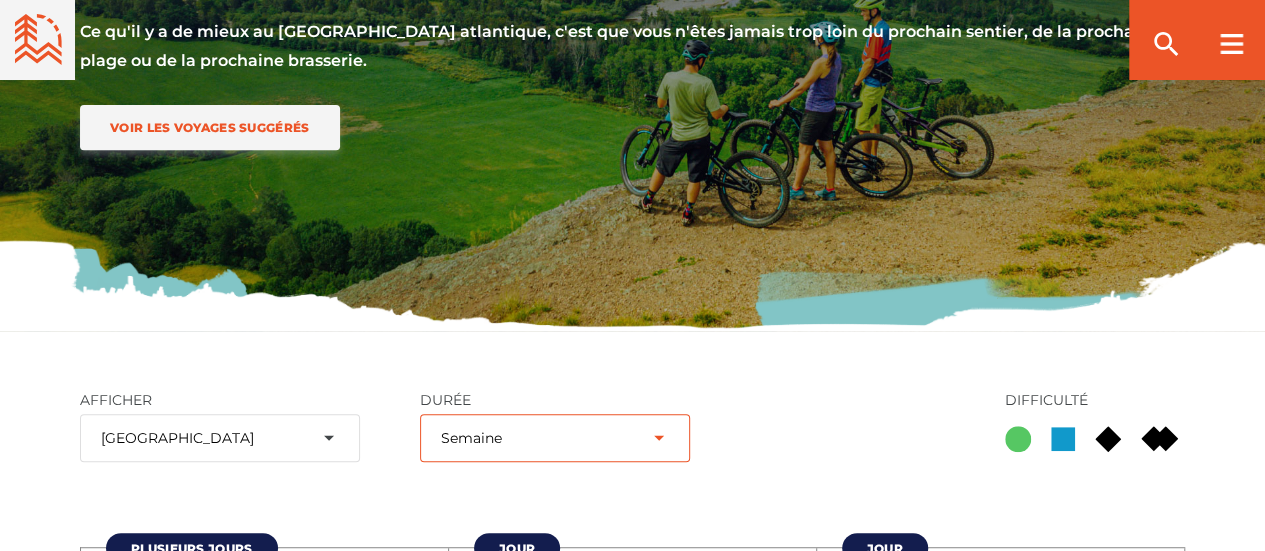 click on "Toute durée
Jour
Plusieurs jours
Semaine" at bounding box center (555, 438) 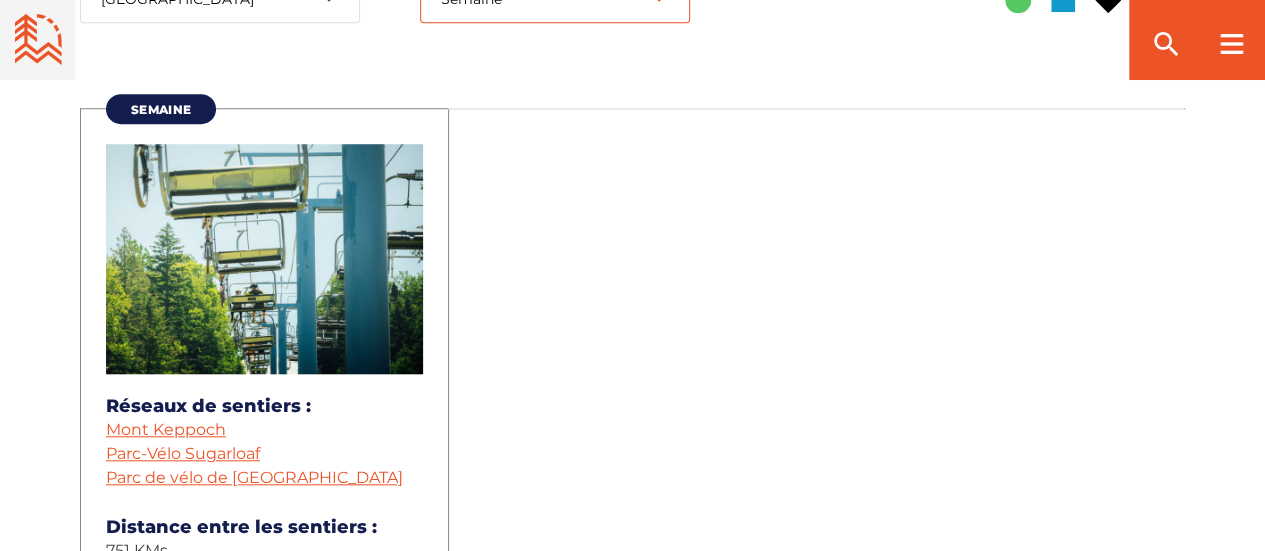 scroll, scrollTop: 807, scrollLeft: 0, axis: vertical 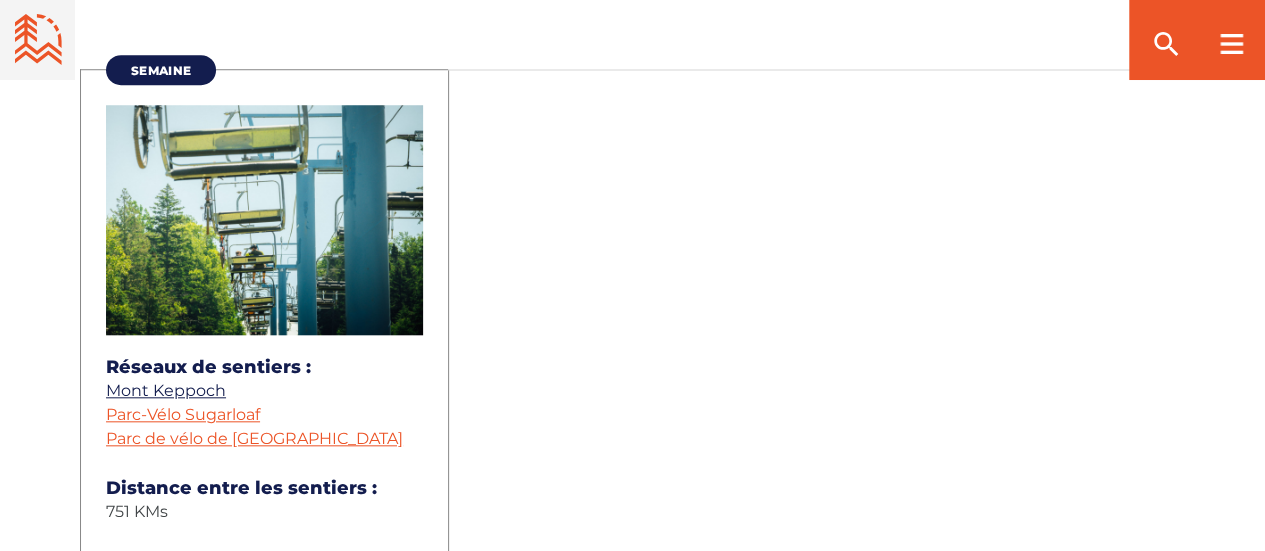 click on "Mont Keppoch" at bounding box center (166, 390) 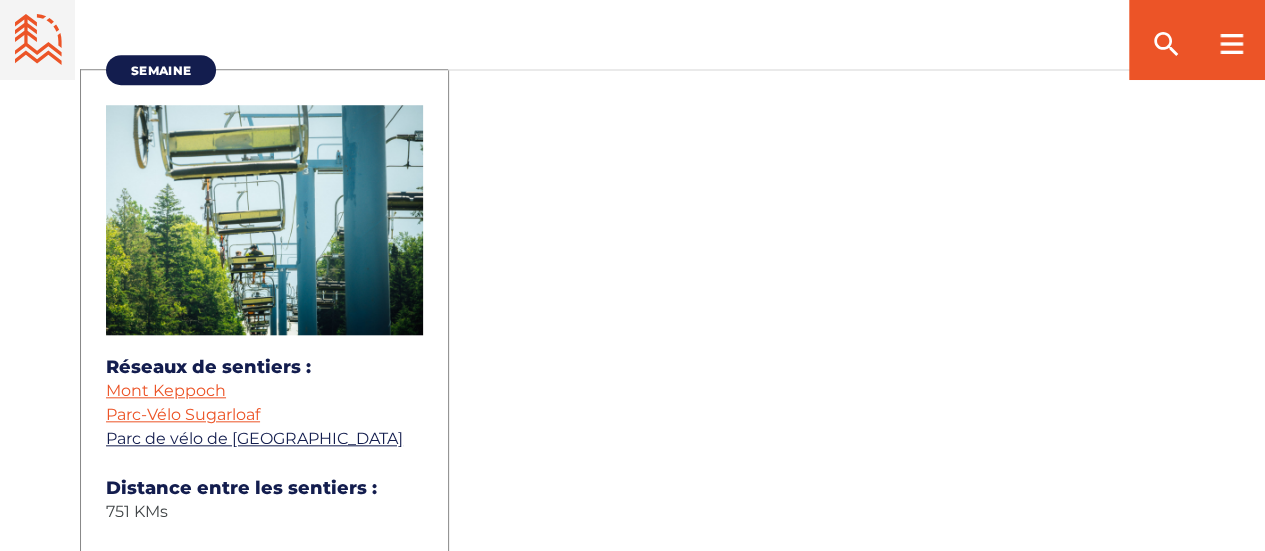 click on "Parc de vélo de montagne Poley" at bounding box center [254, 438] 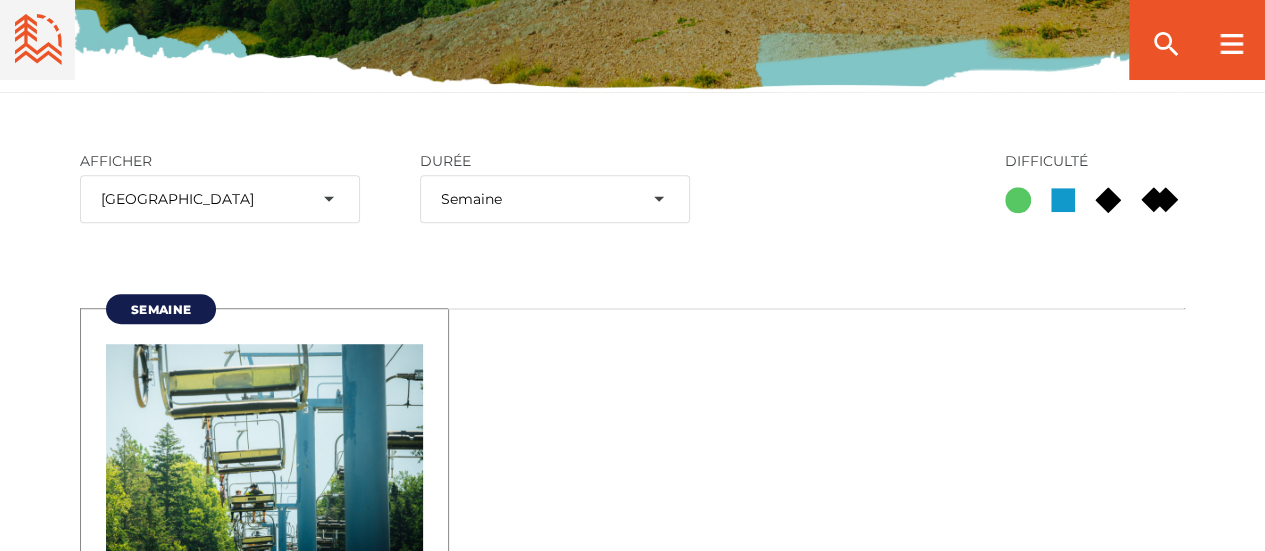 scroll, scrollTop: 567, scrollLeft: 0, axis: vertical 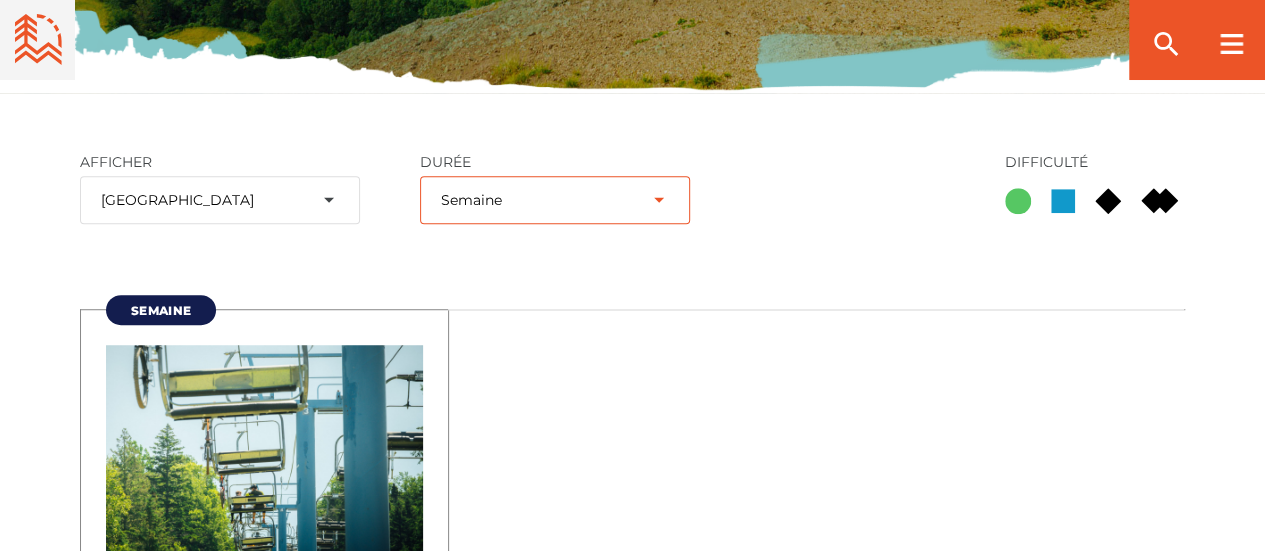 click on "Toute durée
Jour
Plusieurs jours
Semaine" at bounding box center (555, 200) 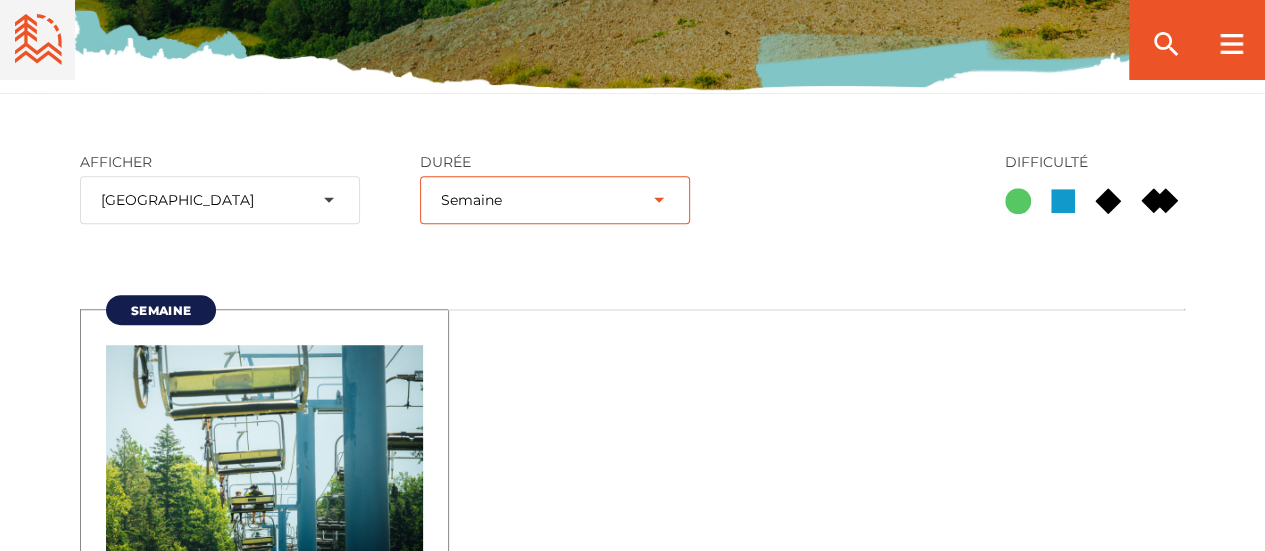 select on "36" 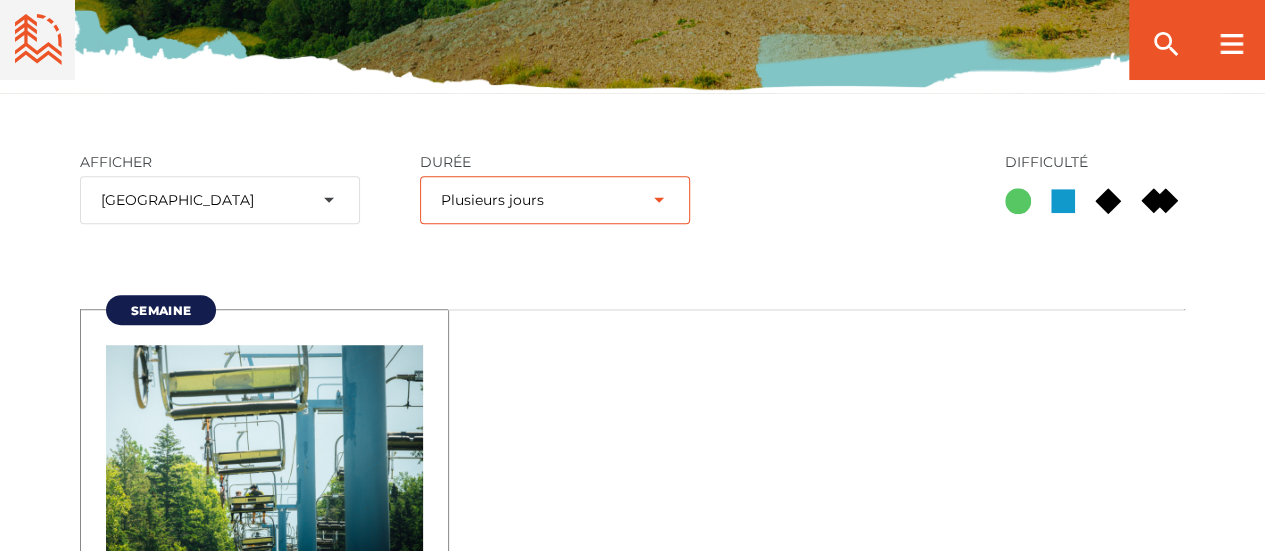 click on "Toute durée
Jour
Plusieurs jours
Semaine" at bounding box center (555, 200) 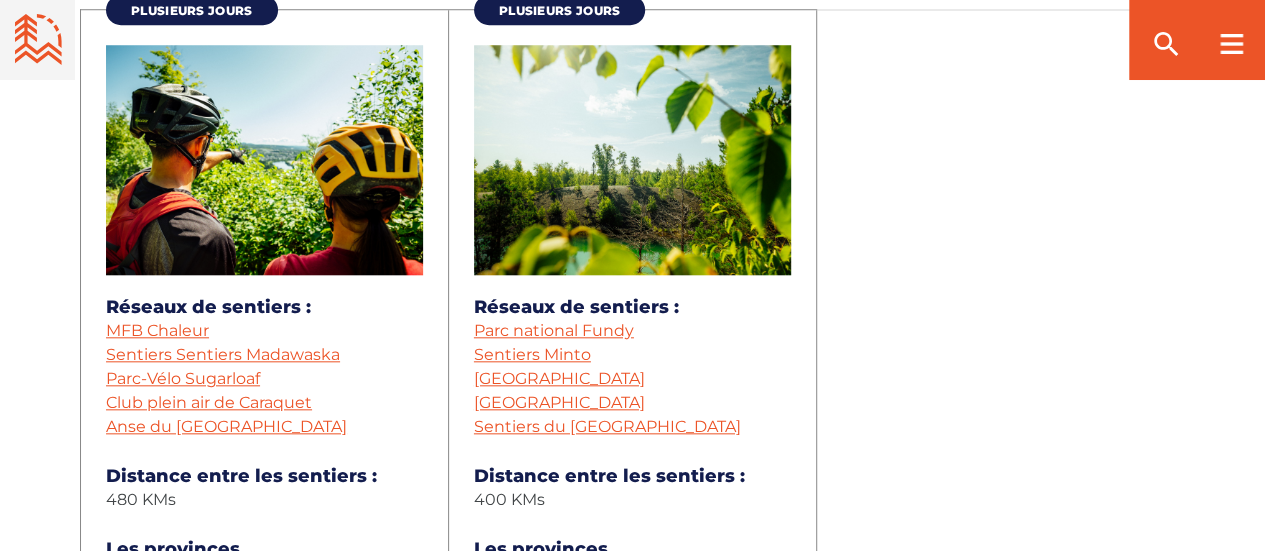scroll, scrollTop: 869, scrollLeft: 0, axis: vertical 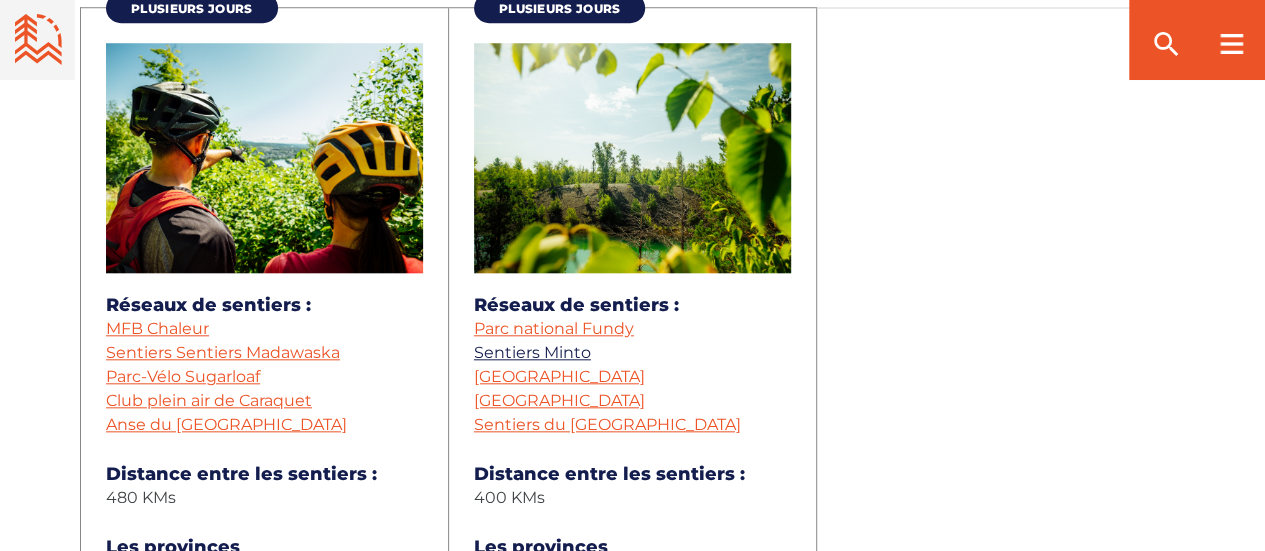 click on "Sentiers Minto" at bounding box center [532, 352] 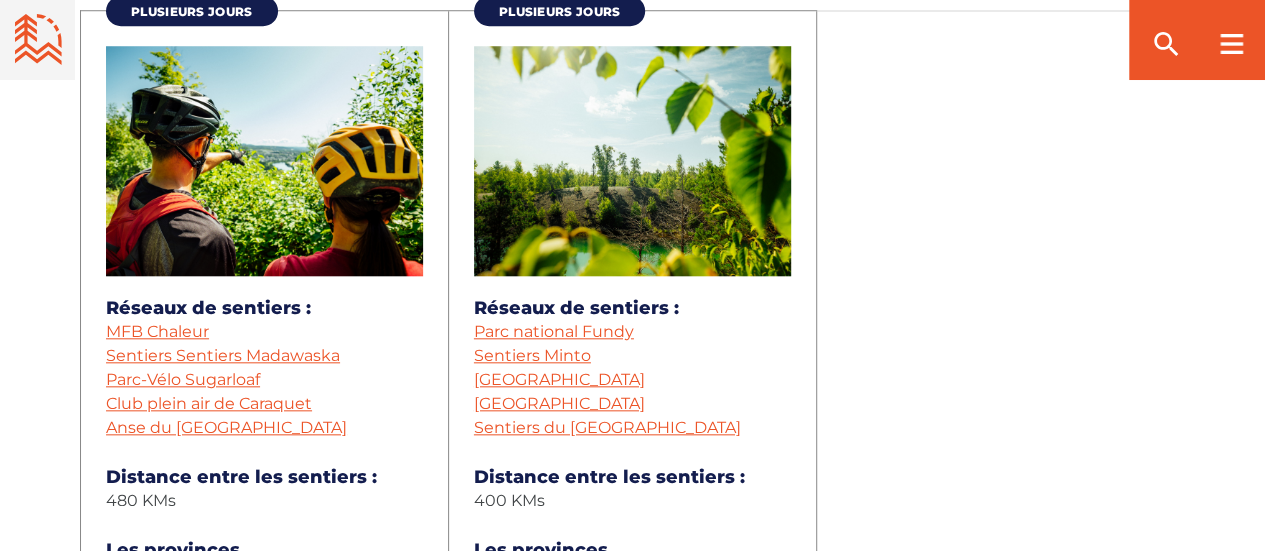 scroll, scrollTop: 865, scrollLeft: 0, axis: vertical 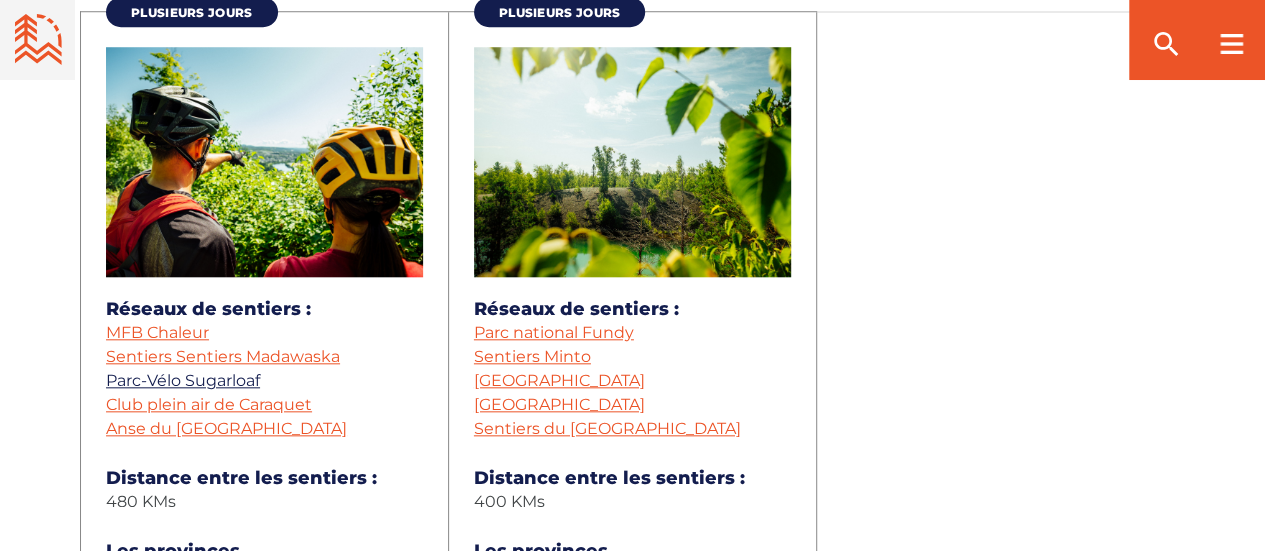 click on "Parc-Vélo Sugarloaf" at bounding box center (183, 380) 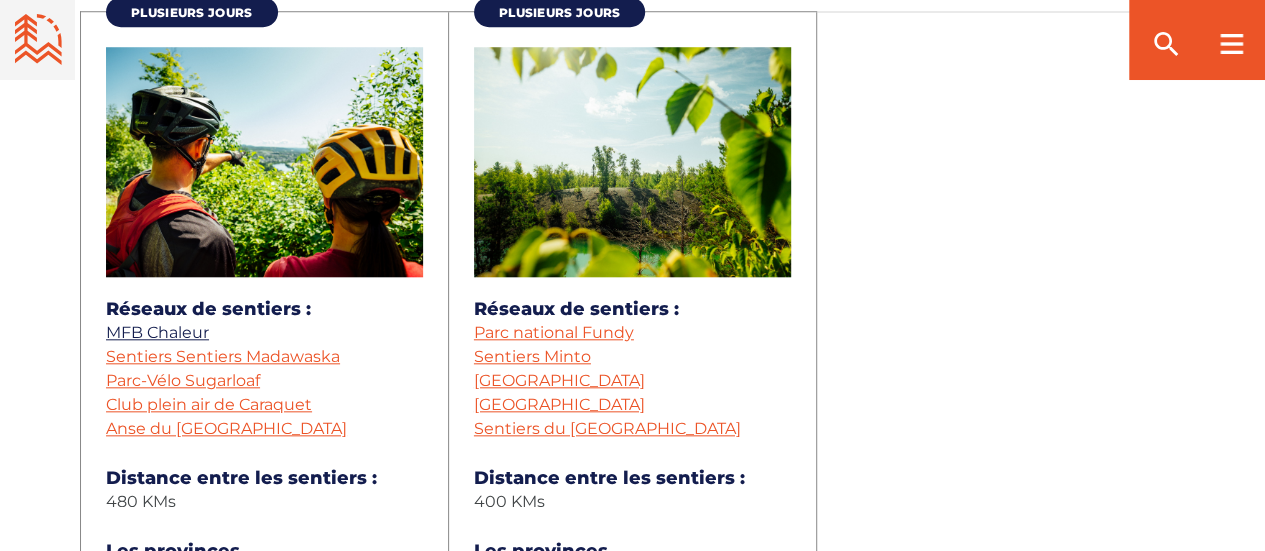 click on "MFB Chaleur" at bounding box center (157, 332) 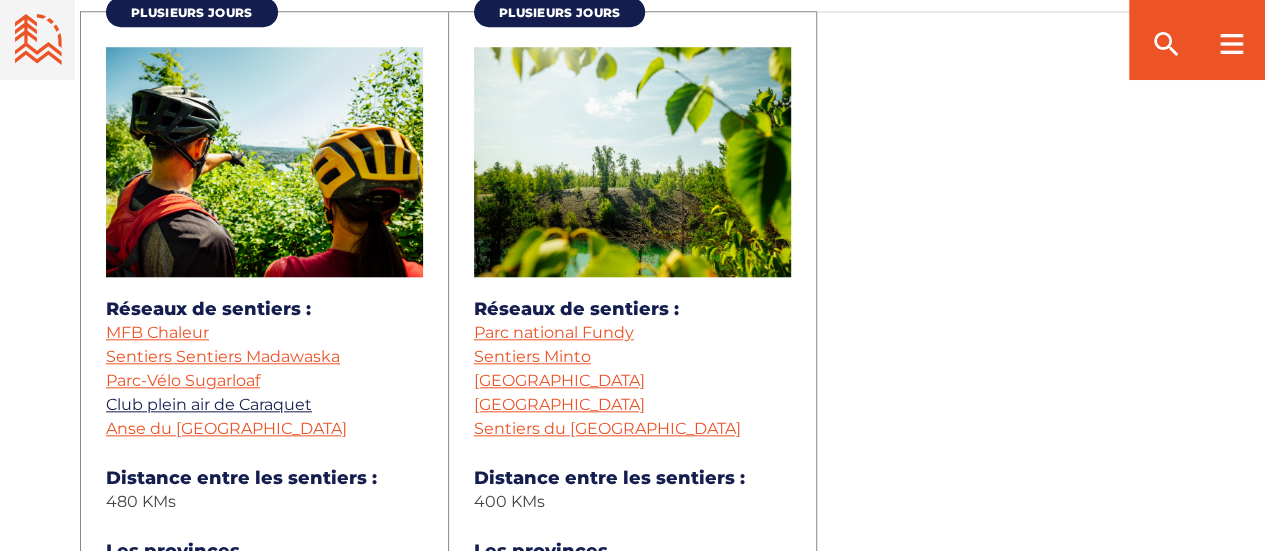 click on "Club plein air de Caraquet" at bounding box center (209, 404) 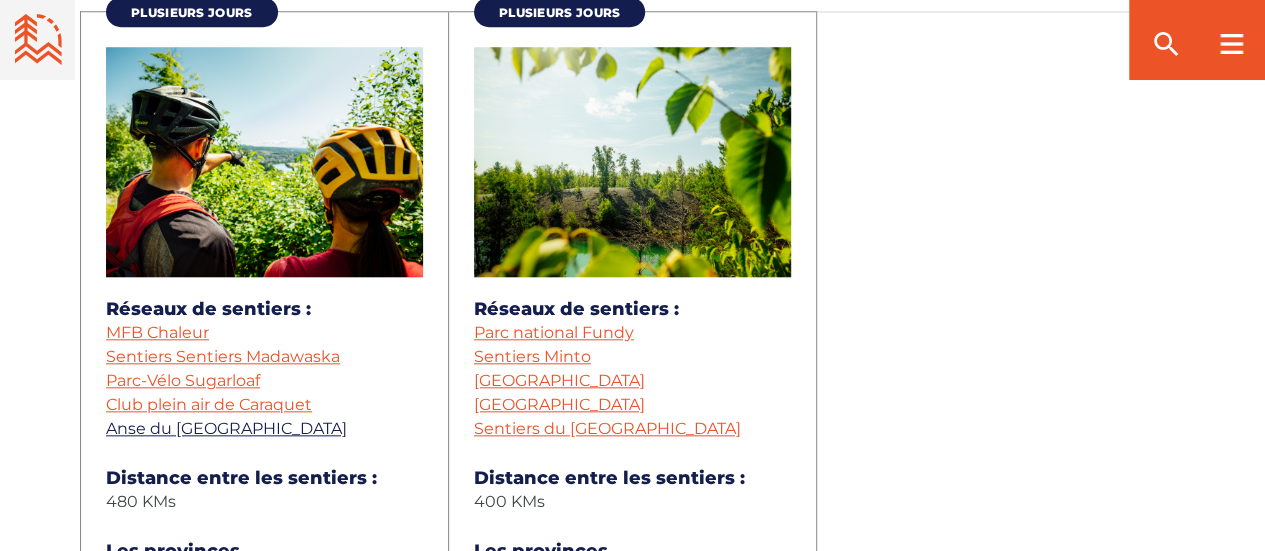 click on "Anse du [GEOGRAPHIC_DATA]" at bounding box center (226, 428) 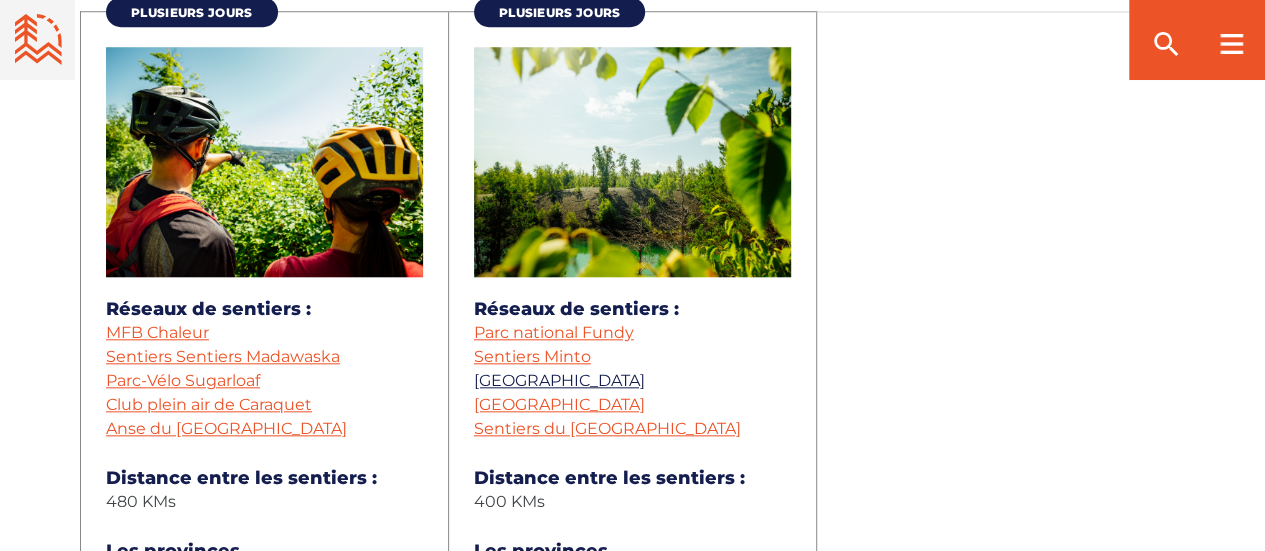 click on "[GEOGRAPHIC_DATA]" at bounding box center [559, 380] 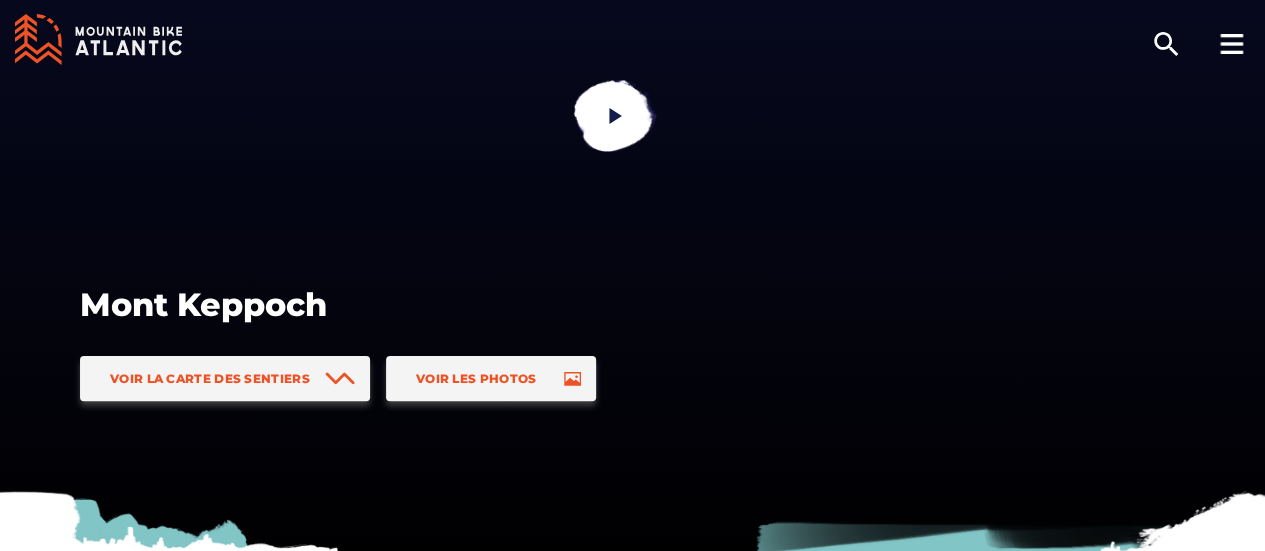 scroll, scrollTop: 76, scrollLeft: 0, axis: vertical 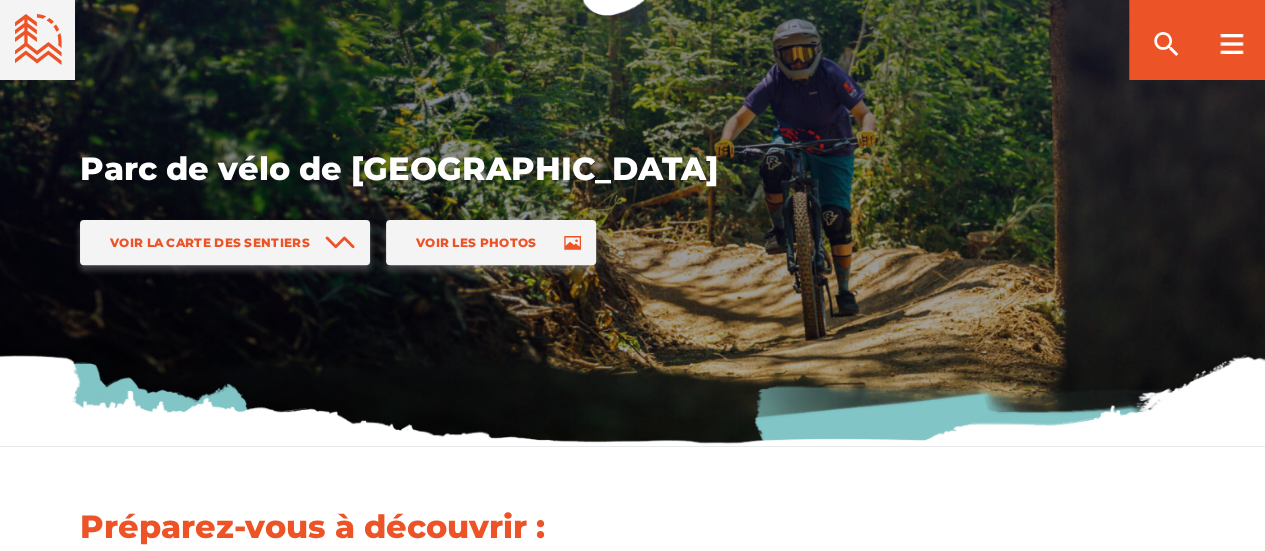click on "Parc de vélo de montagne Poley
Voir la carte des sentiers
Voir les photos" at bounding box center [632, 196] 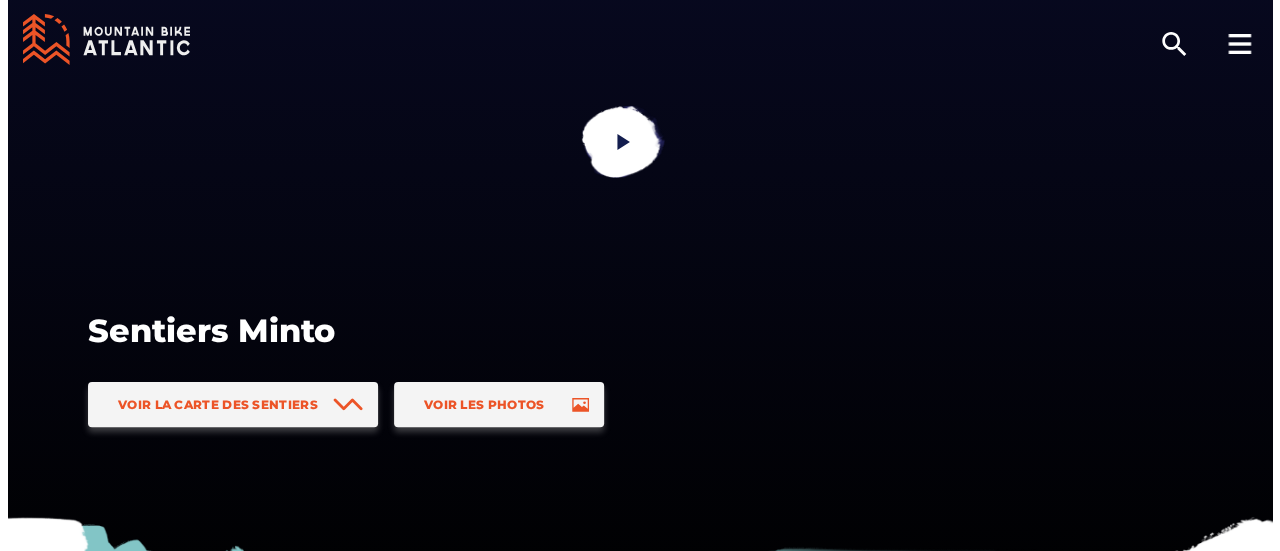 scroll, scrollTop: 52, scrollLeft: 0, axis: vertical 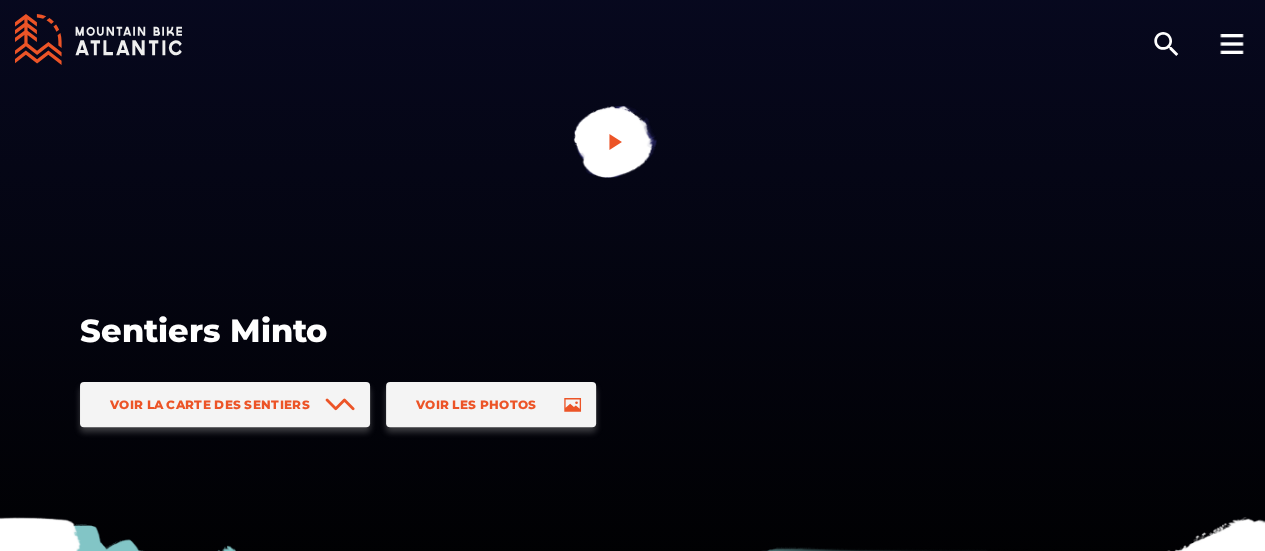 click 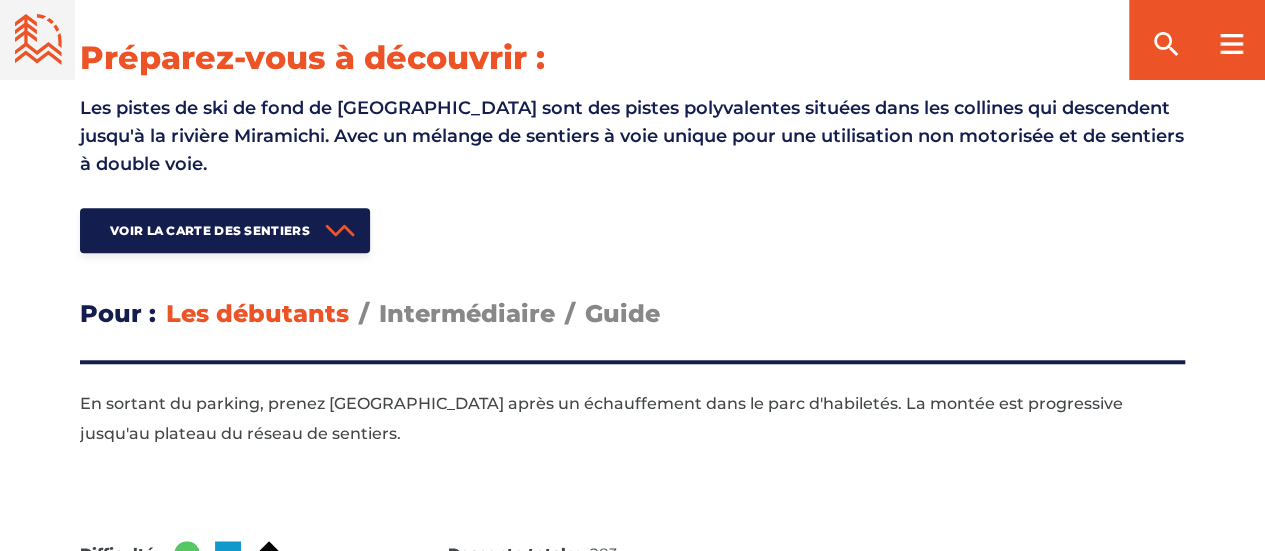 scroll, scrollTop: 684, scrollLeft: 0, axis: vertical 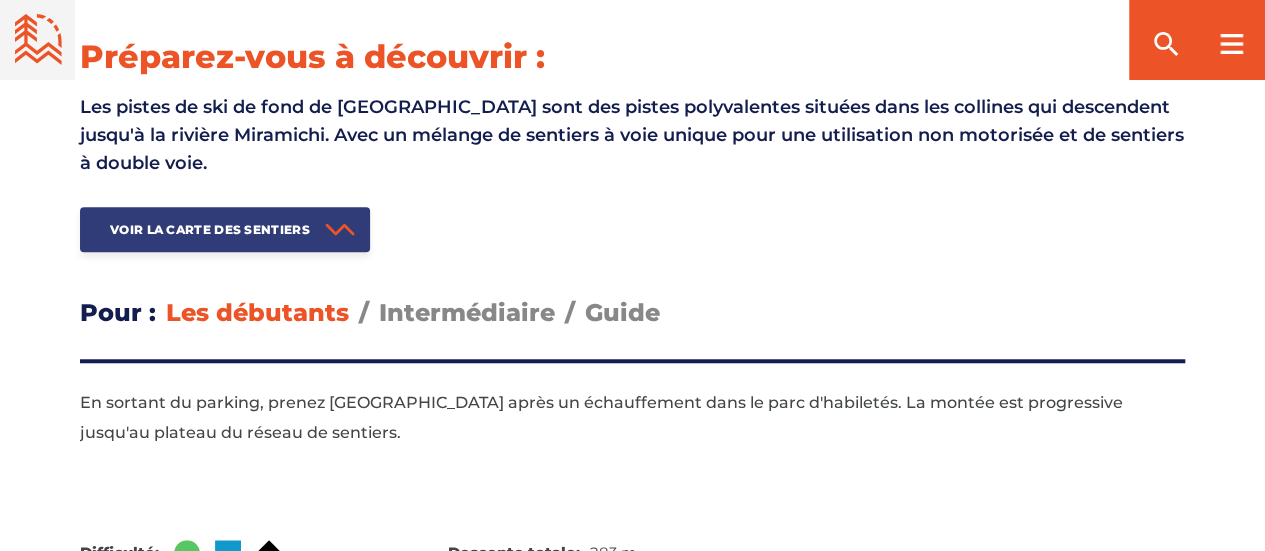 click on "Voir la carte des sentiers" at bounding box center (225, 229) 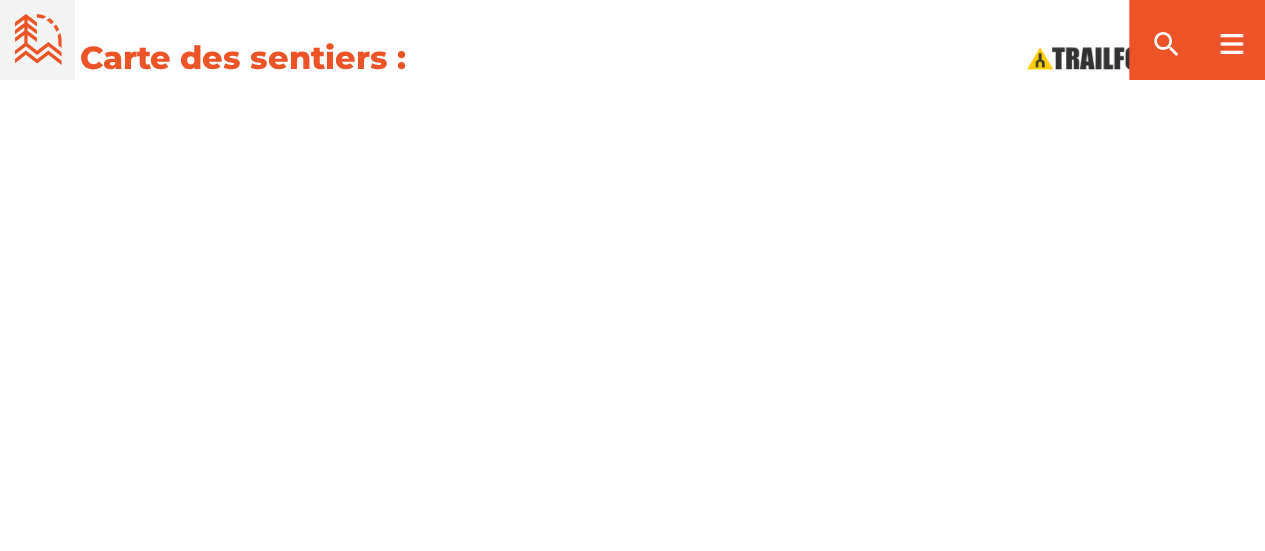 scroll, scrollTop: 2194, scrollLeft: 0, axis: vertical 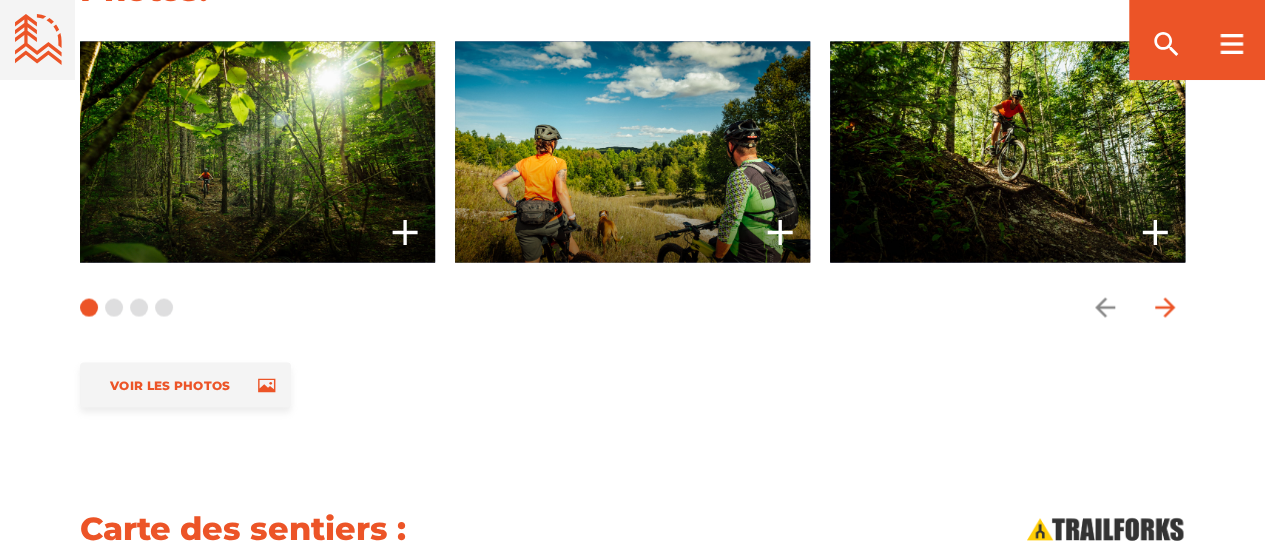 click 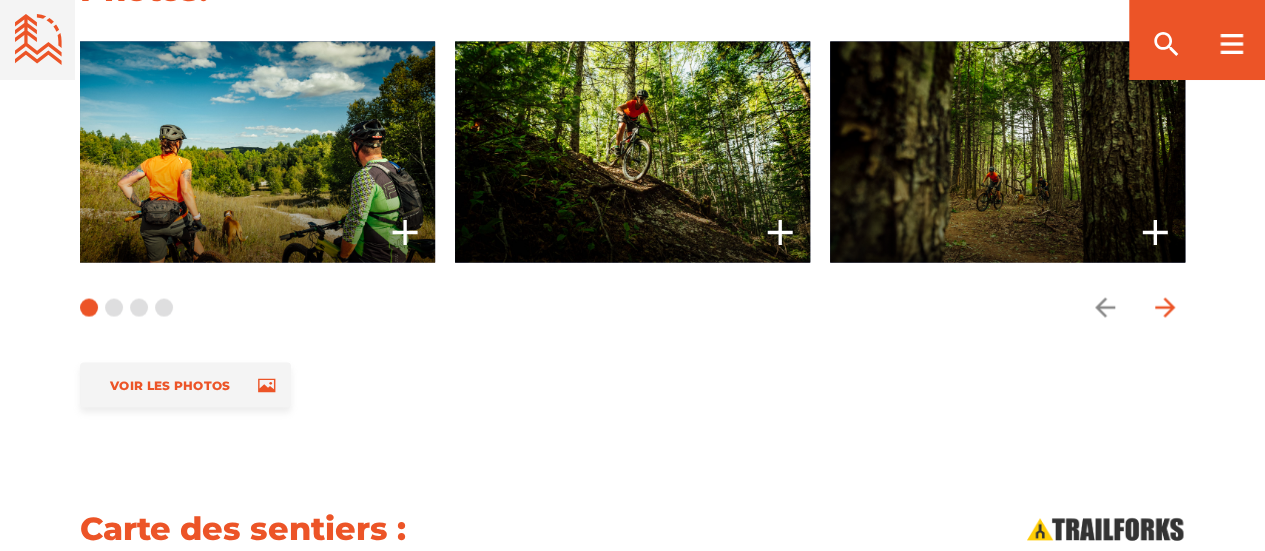 click 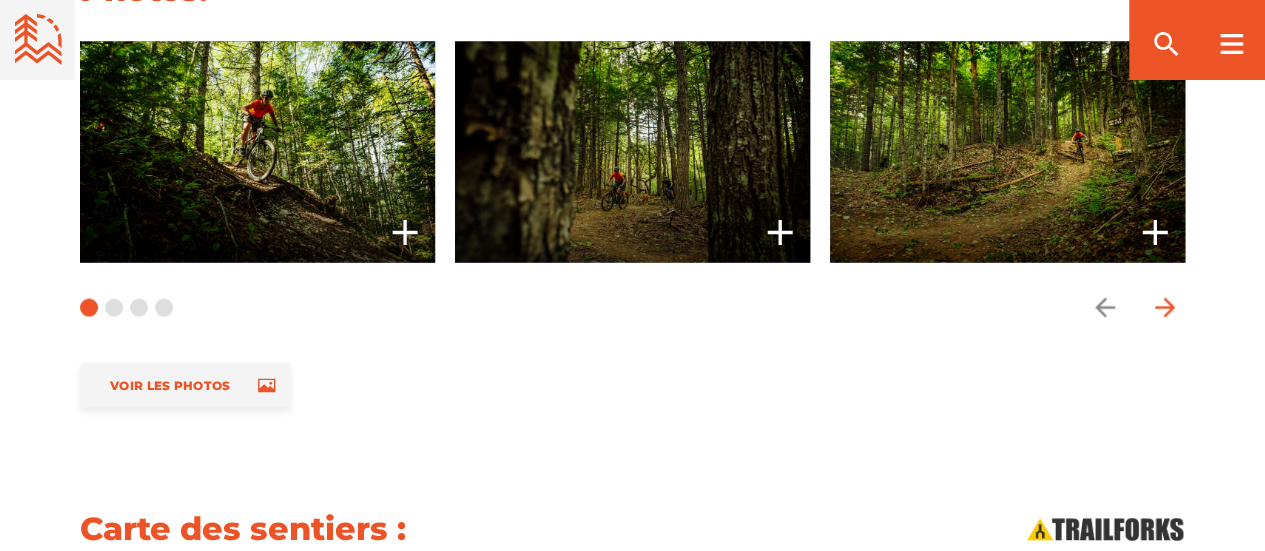 click 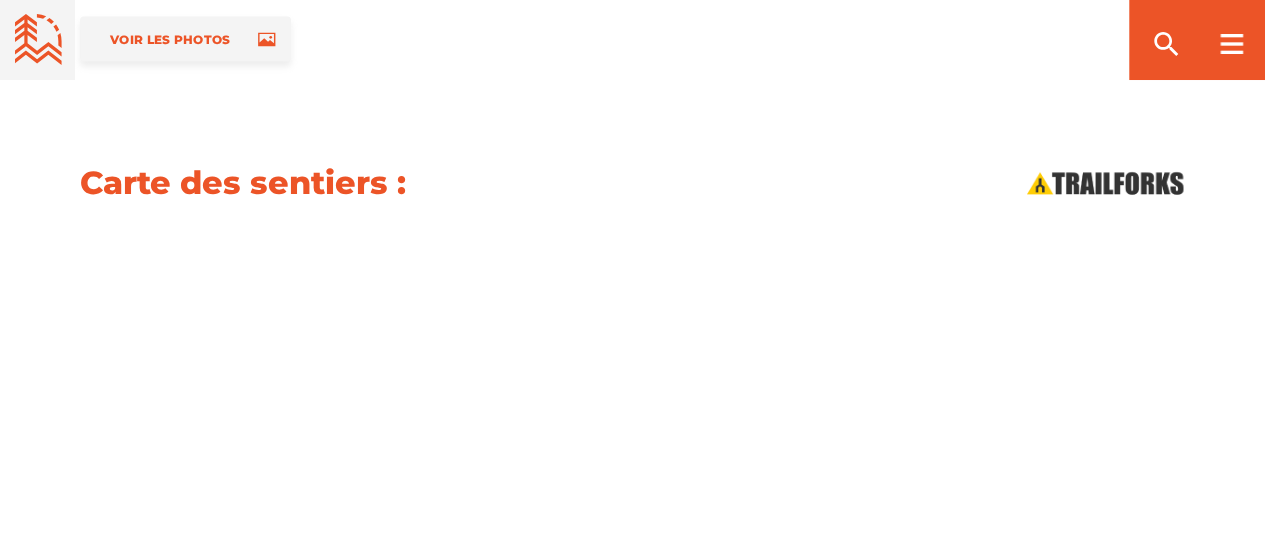 scroll, scrollTop: 2097, scrollLeft: 0, axis: vertical 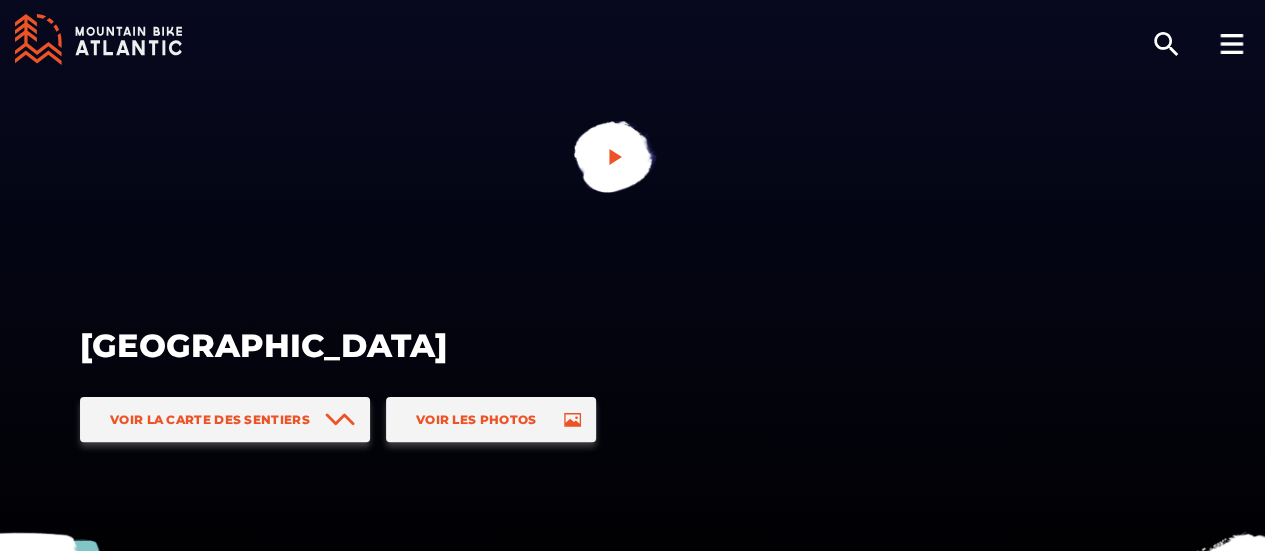 click at bounding box center [613, 158] 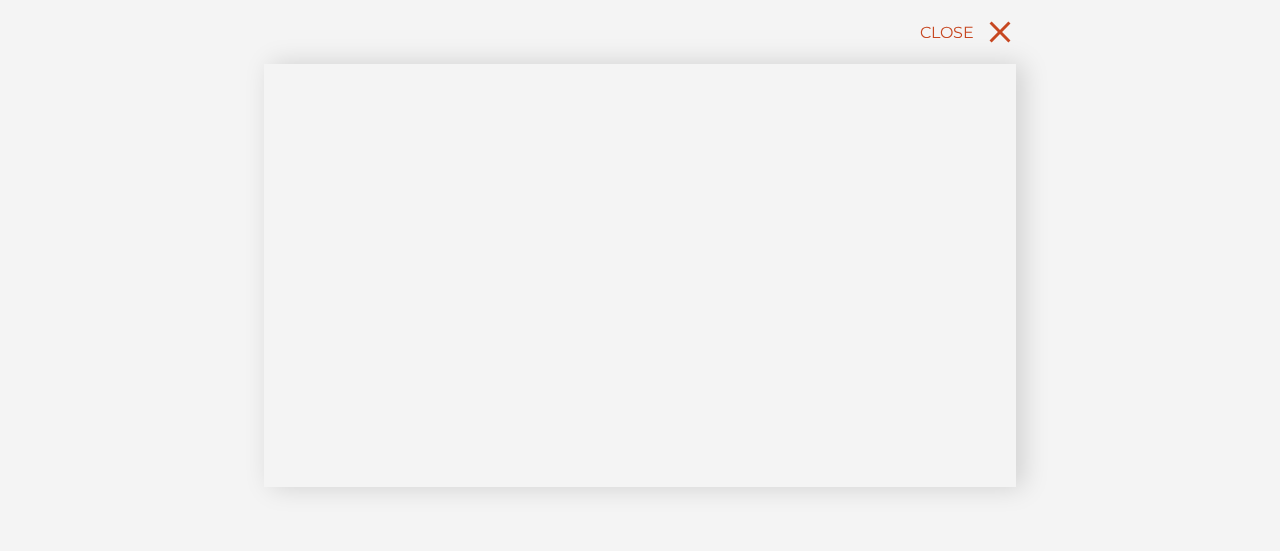 click 